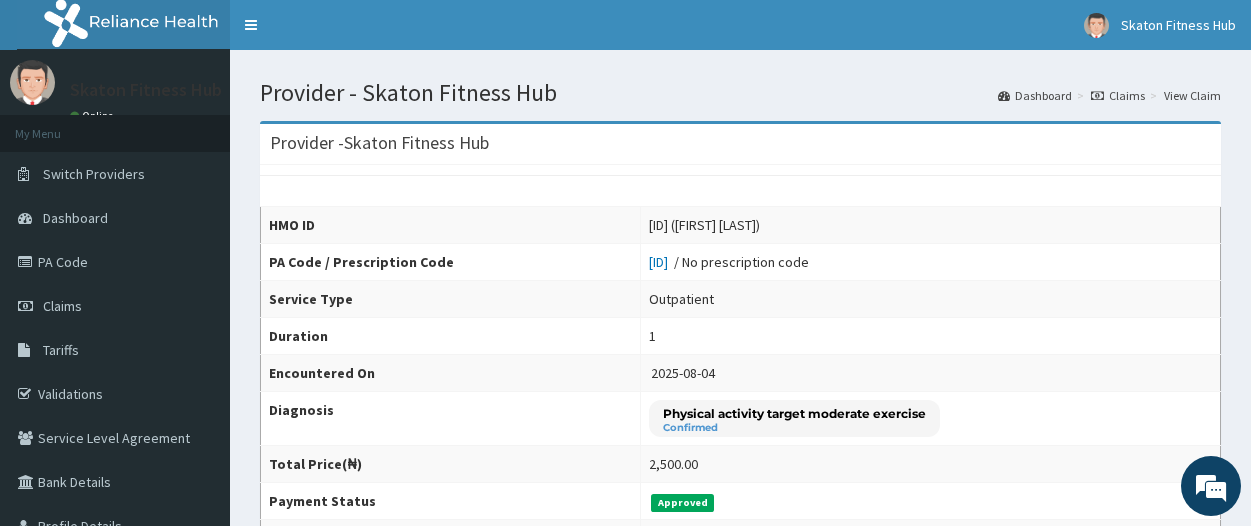 scroll, scrollTop: 0, scrollLeft: 0, axis: both 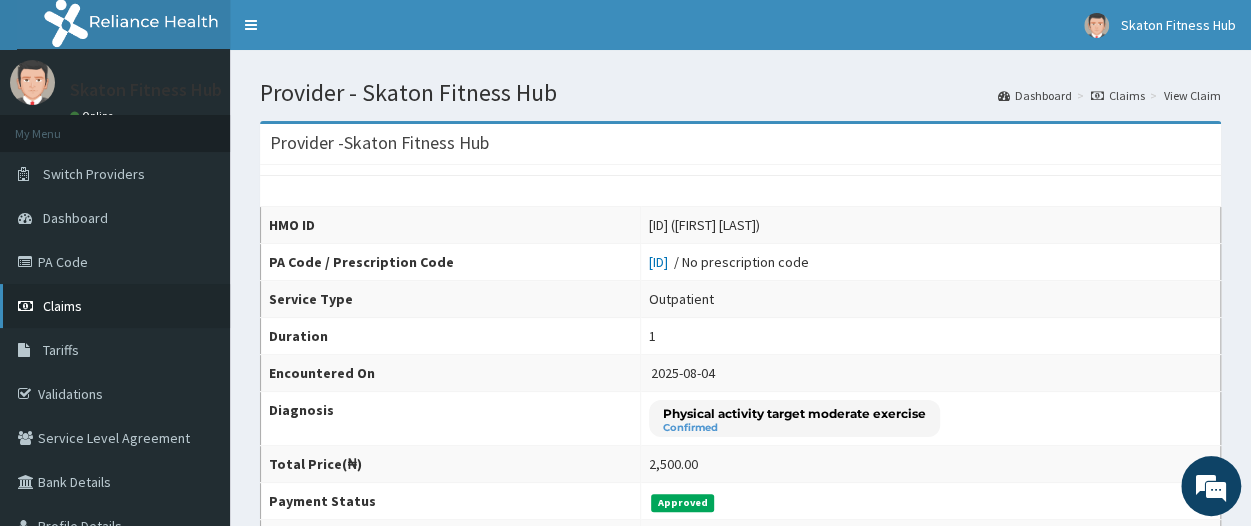 click on "Claims" at bounding box center [115, 306] 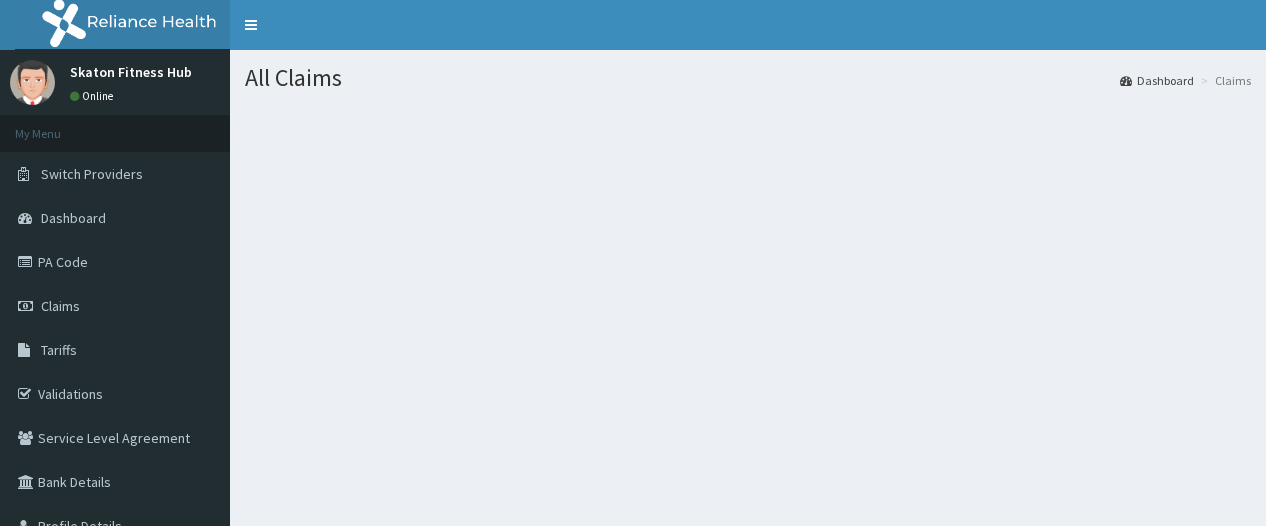 scroll, scrollTop: 0, scrollLeft: 0, axis: both 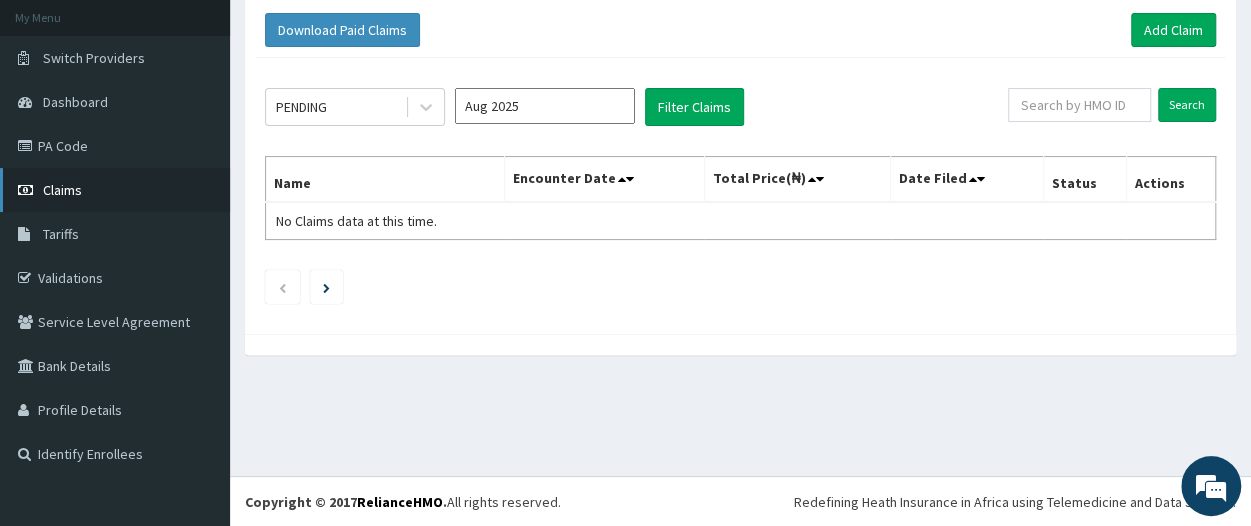 click on "Claims" at bounding box center (115, 190) 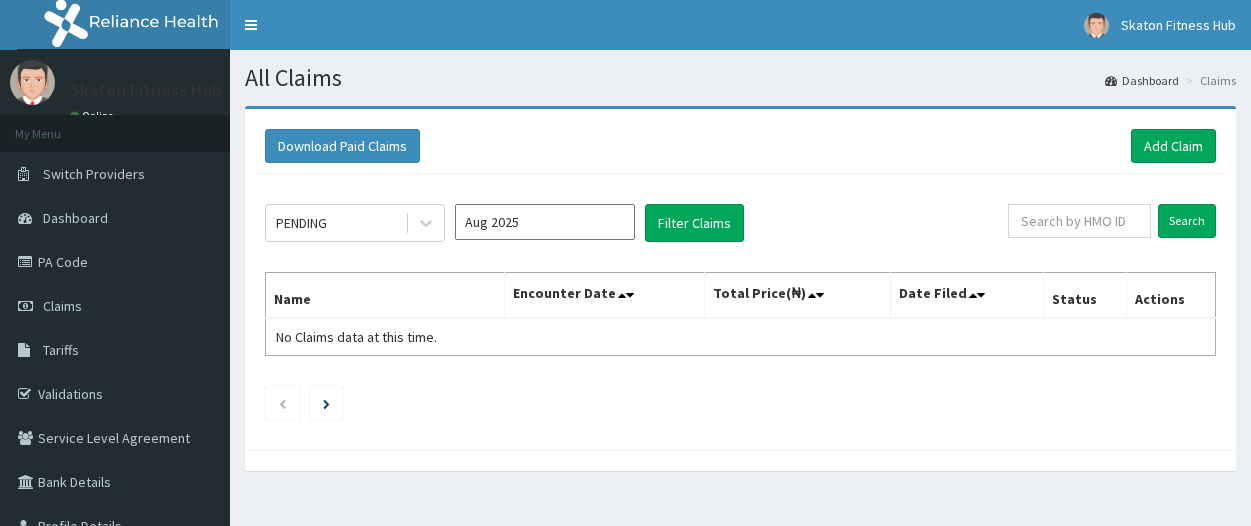 scroll, scrollTop: 0, scrollLeft: 0, axis: both 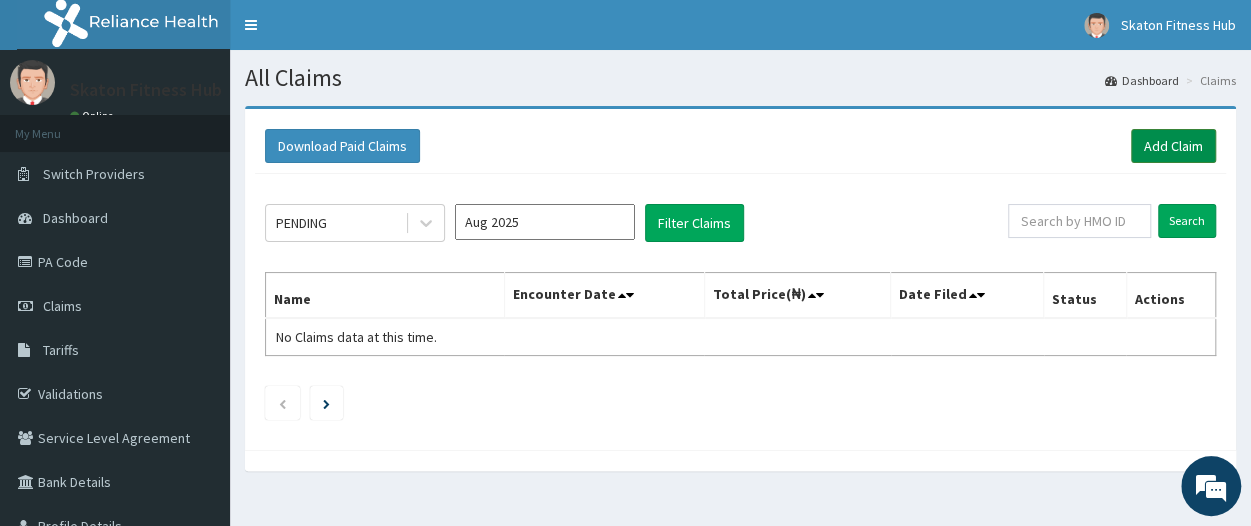 click on "Add Claim" at bounding box center [1173, 146] 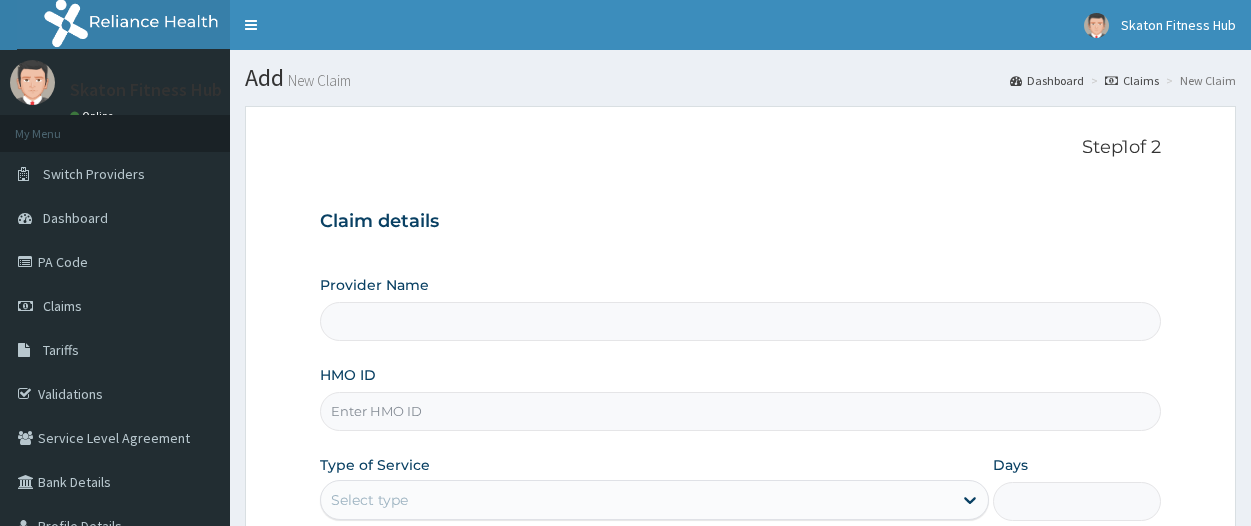 scroll, scrollTop: 0, scrollLeft: 0, axis: both 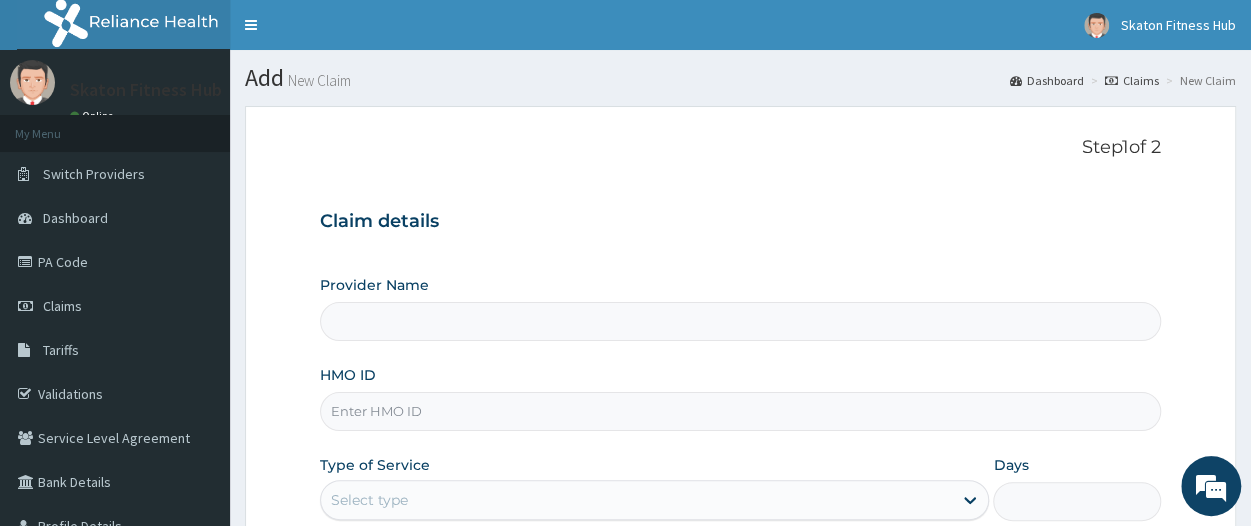 type on "Skaton Fitness Hub" 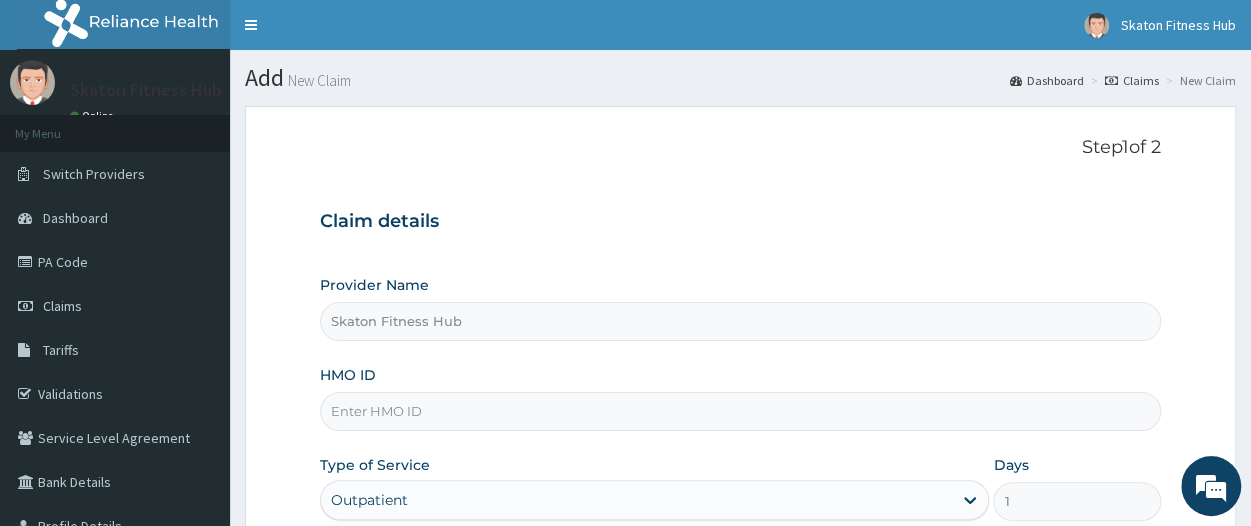 scroll, scrollTop: 0, scrollLeft: 0, axis: both 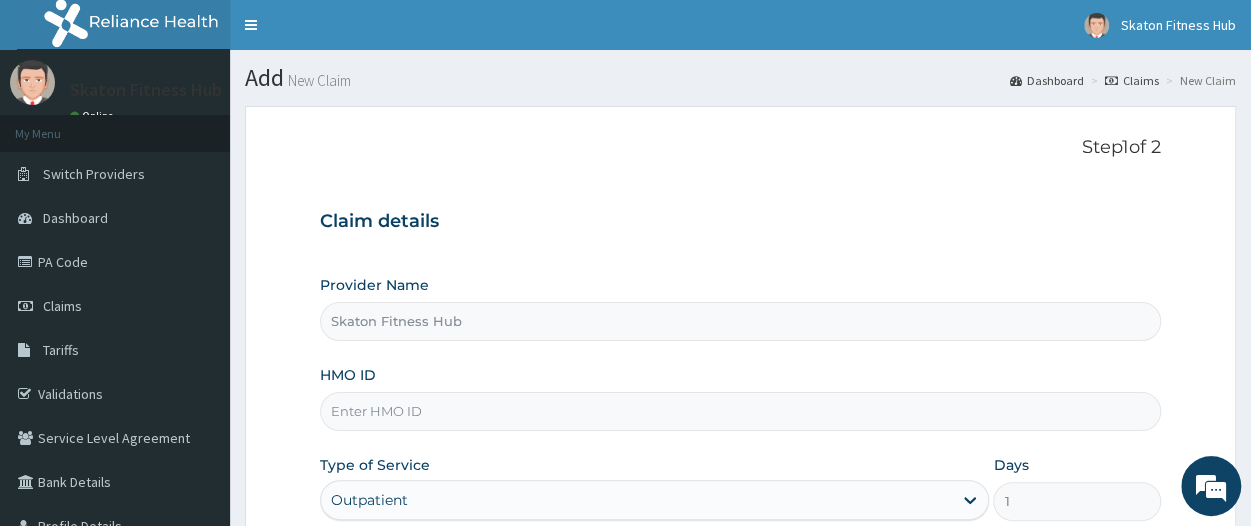 click on "HMO ID" at bounding box center [740, 411] 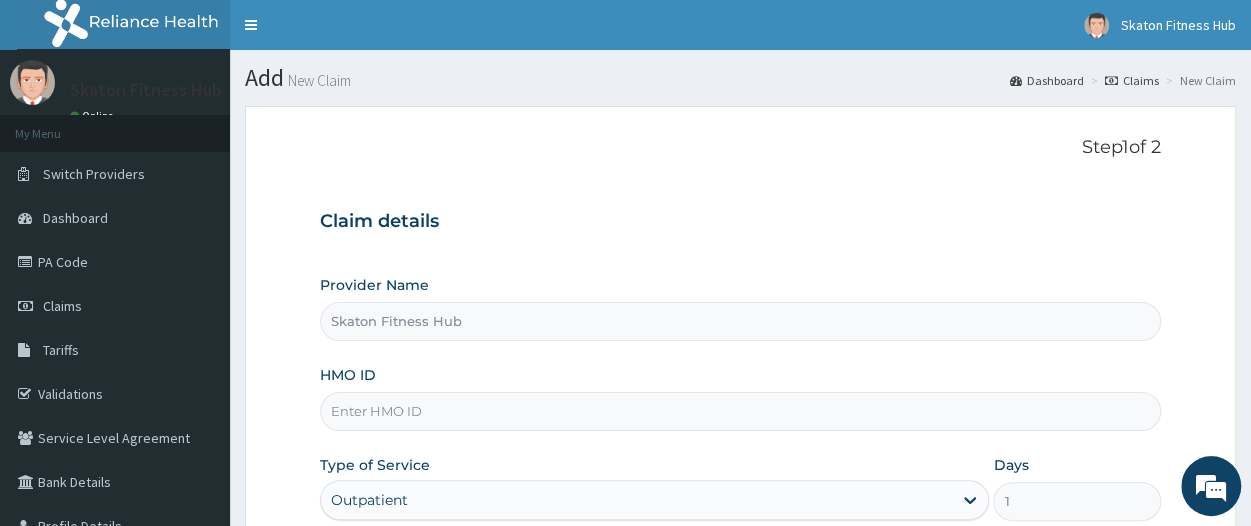 paste on "ISW/10565/A	Oluwadamilola Aluko" 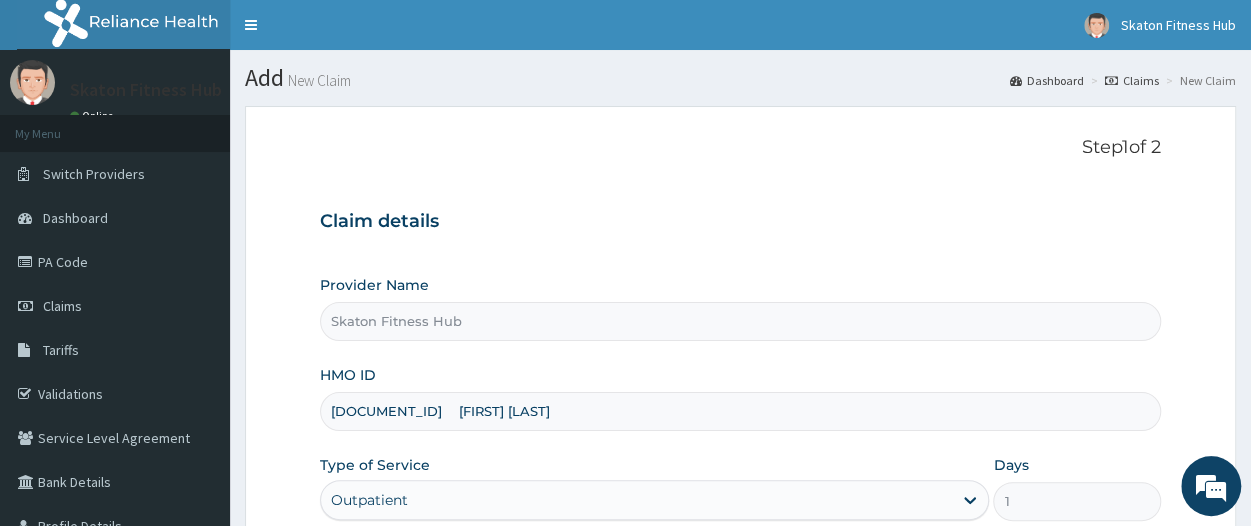 drag, startPoint x: 413, startPoint y: 409, endPoint x: 558, endPoint y: 413, distance: 145.05516 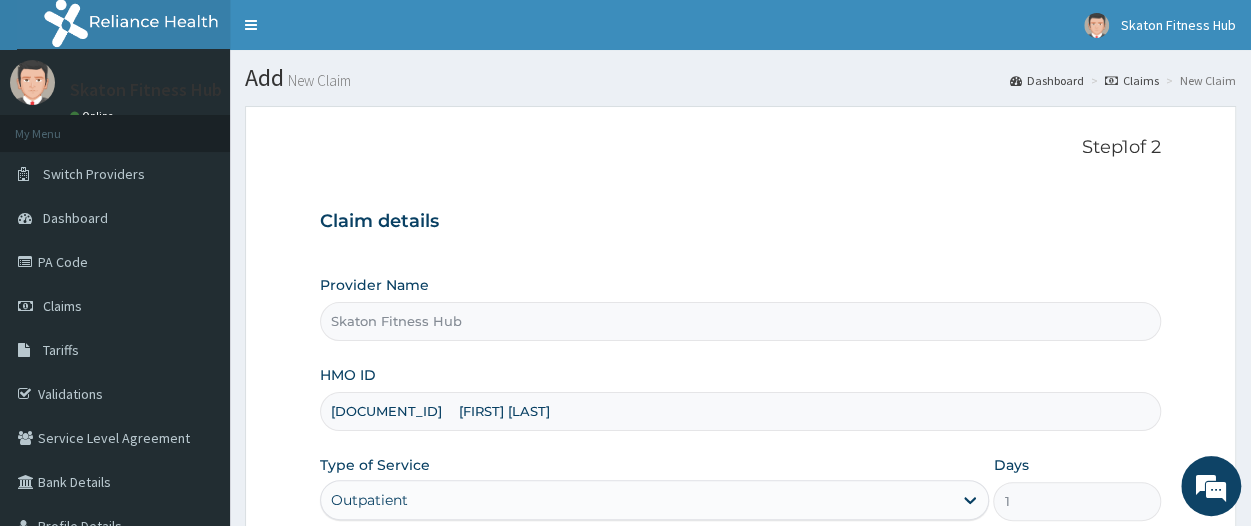 click on "ISW/10565/A	Oluwadamilola Aluko" at bounding box center (740, 411) 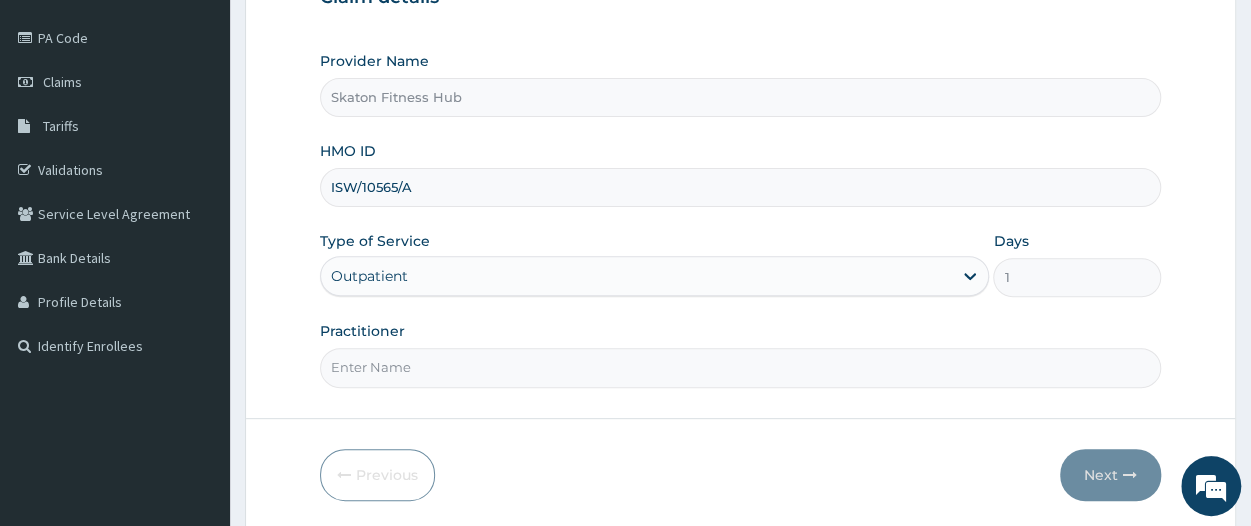 scroll, scrollTop: 228, scrollLeft: 0, axis: vertical 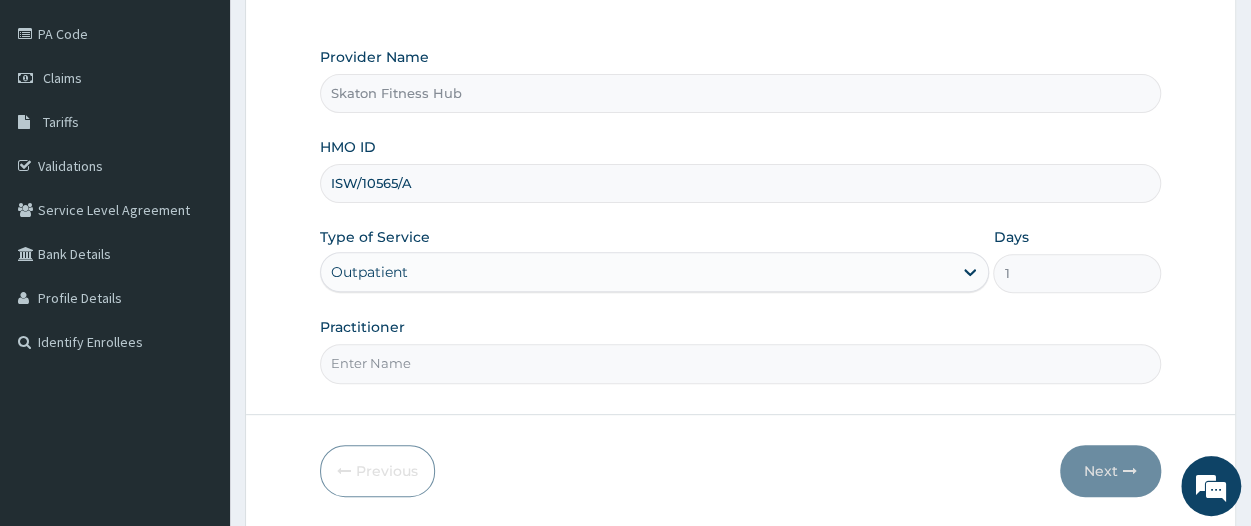 type on "ISW/10565/A" 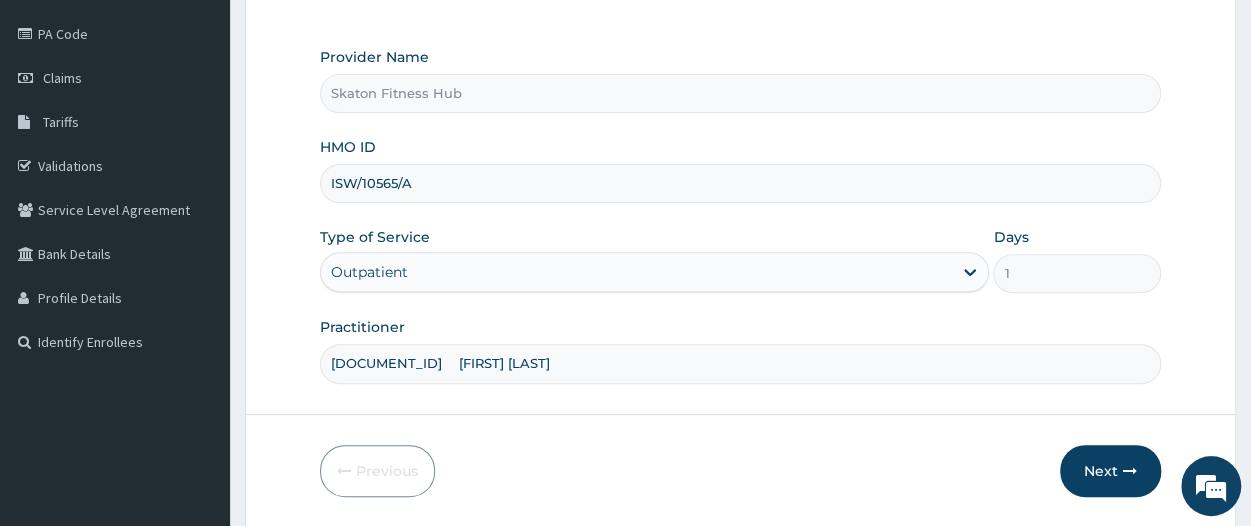 drag, startPoint x: 415, startPoint y: 354, endPoint x: 320, endPoint y: 353, distance: 95.005264 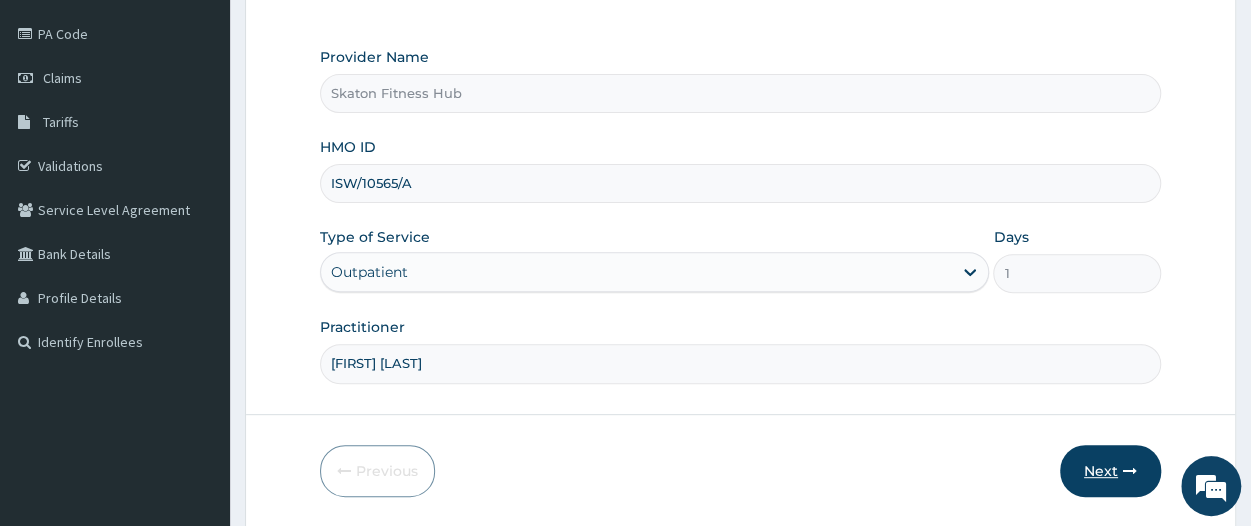 type on "Oluwadamilola Aluko" 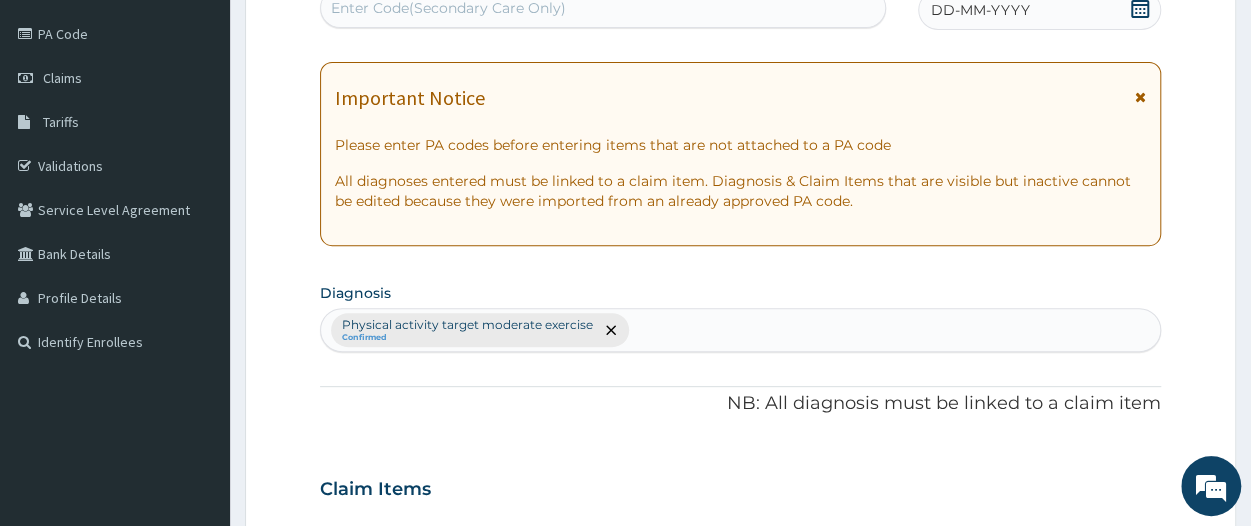 scroll, scrollTop: 0, scrollLeft: 0, axis: both 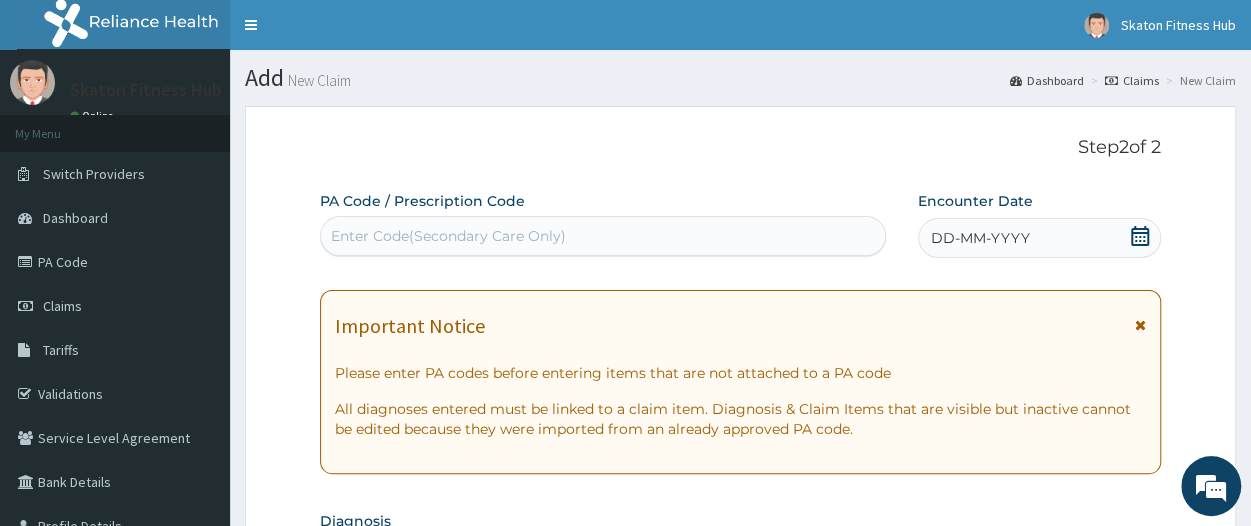 click on "Enter Code(Secondary Care Only)" at bounding box center (448, 236) 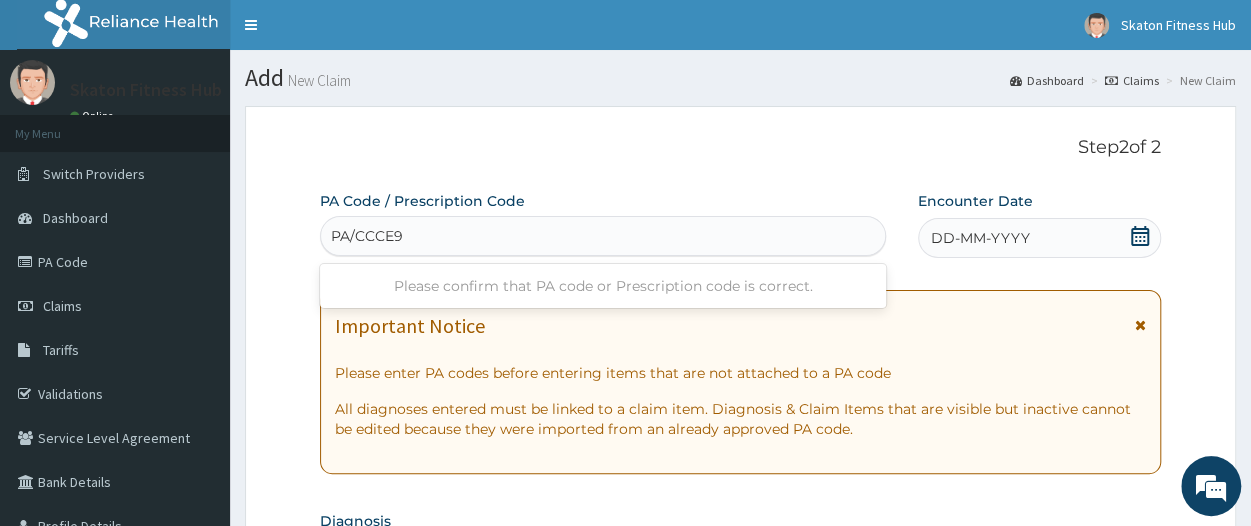 type on "PA/CCCE9A" 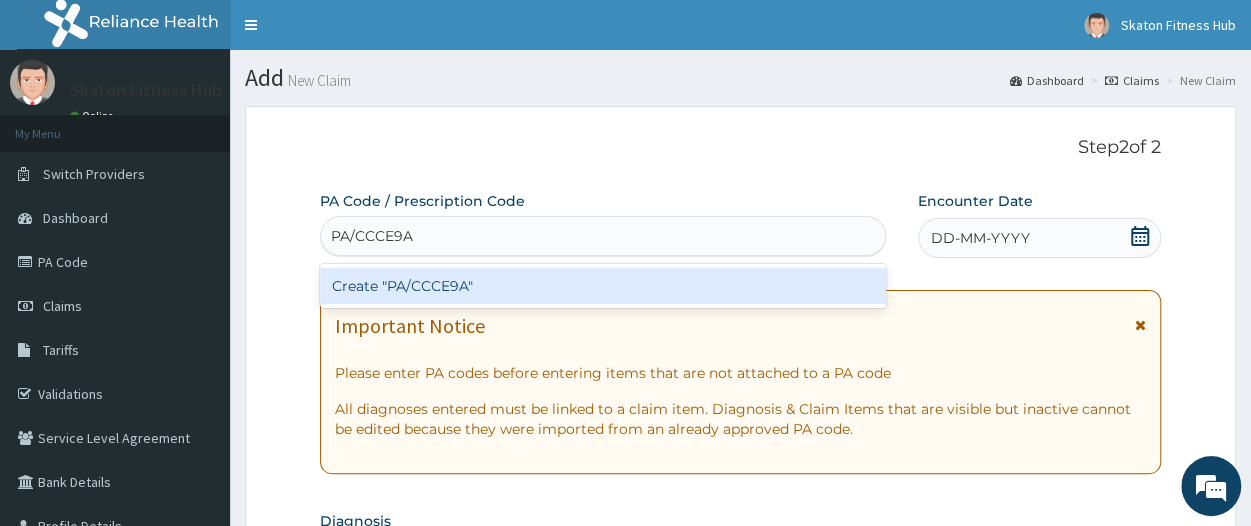 click on "Create "PA/CCCE9A"" at bounding box center (603, 286) 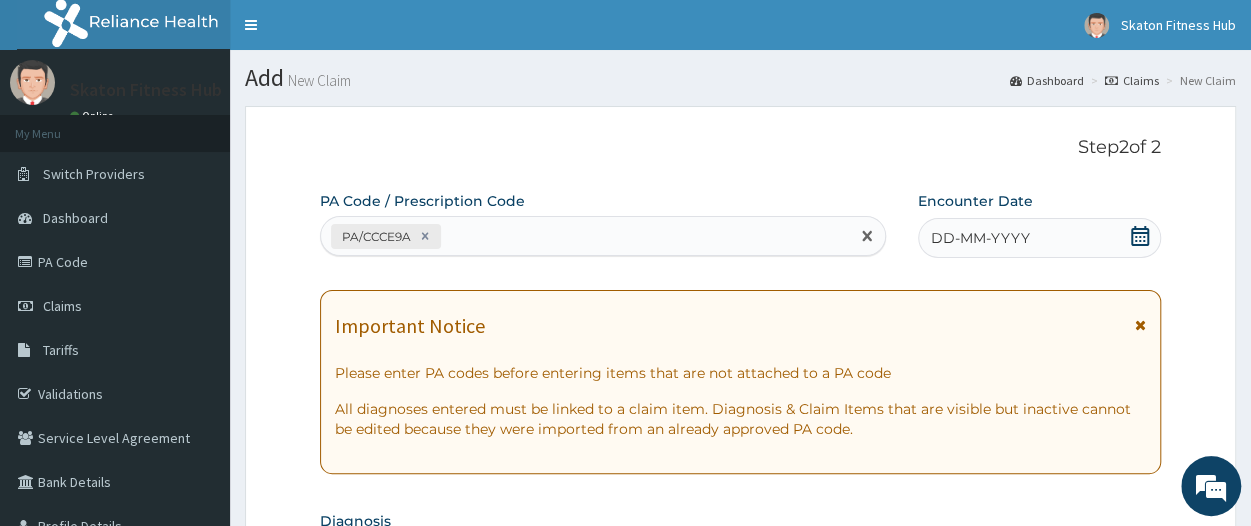 click 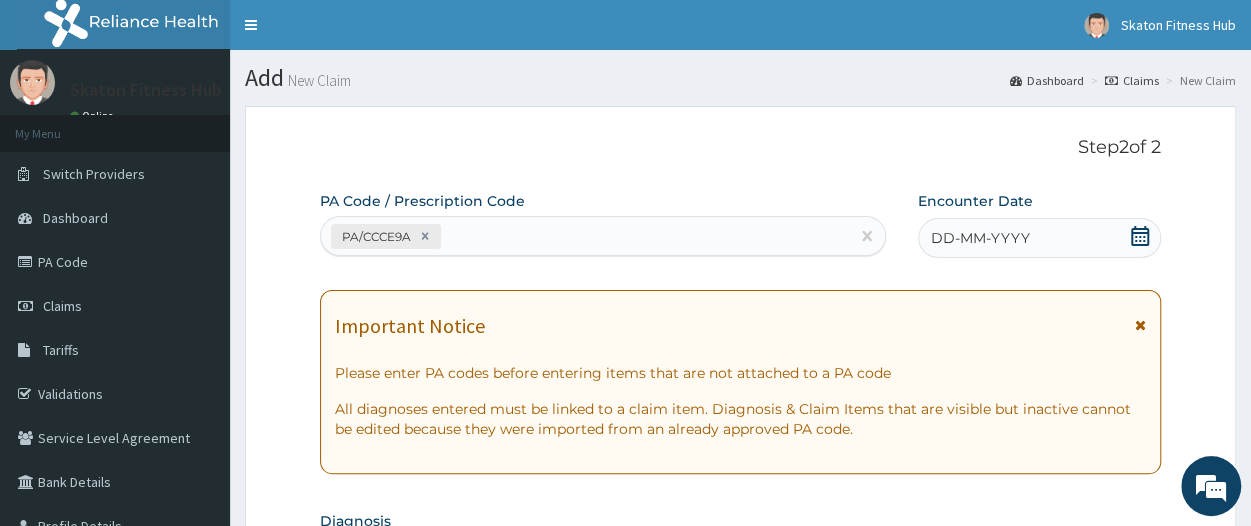 click on "Toggle navigation
Skaton Fitness Hub Skaton Fitness Hub - members@skatonfitness.com Member since  January 17, 2025 at 2:41:49 PM   Profile Sign out" at bounding box center [740, 25] 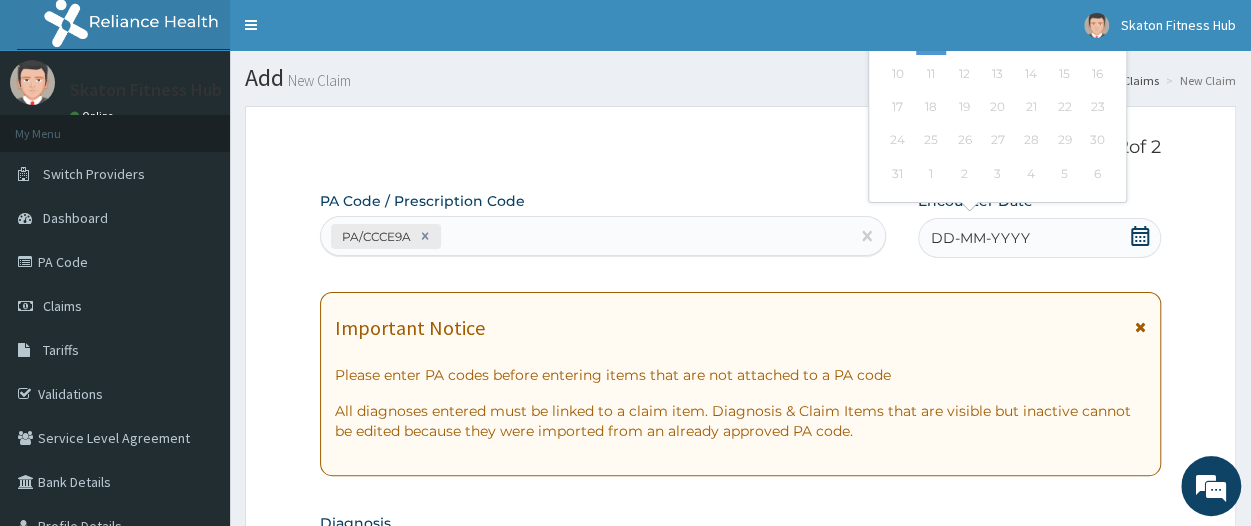 click on "Toggle navigation
Skaton Fitness Hub Skaton Fitness Hub - members@skatonfitness.com Member since  January 17, 2025 at 2:41:49 PM   Profile Sign out" at bounding box center [740, 25] 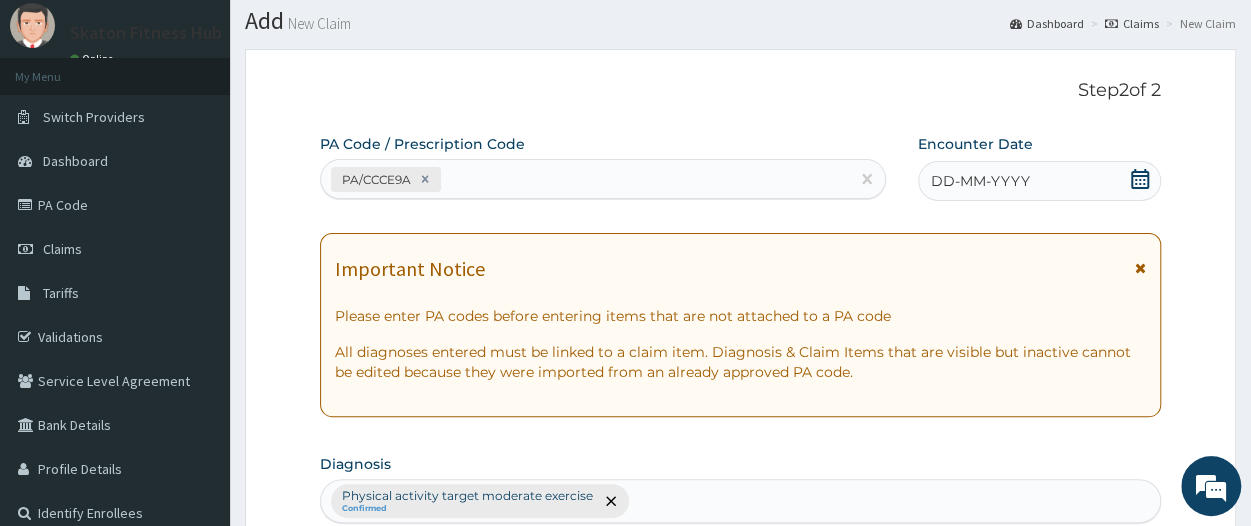 scroll, scrollTop: 230, scrollLeft: 0, axis: vertical 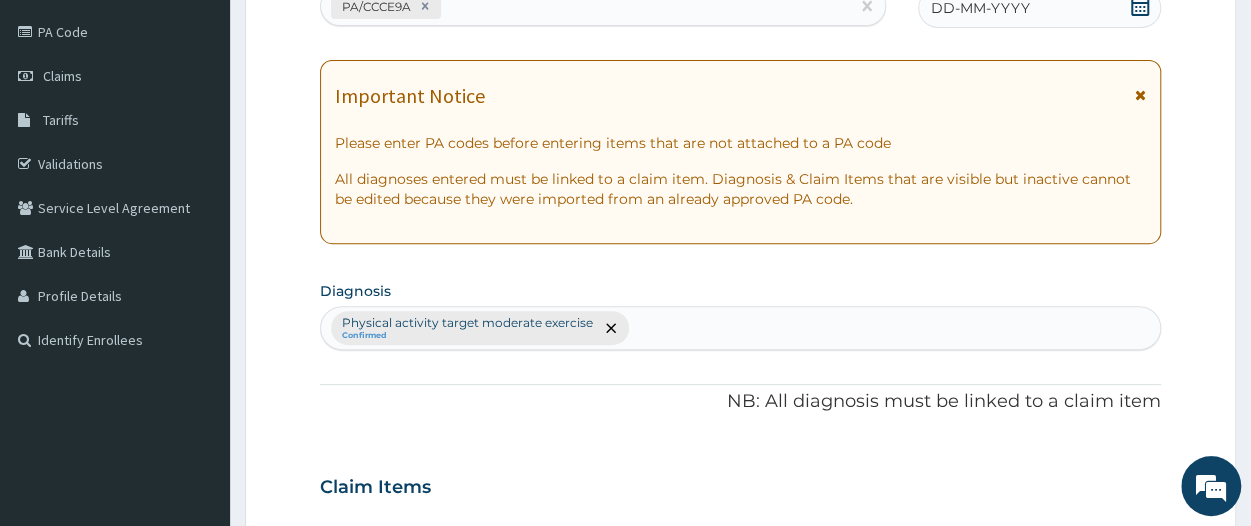 click 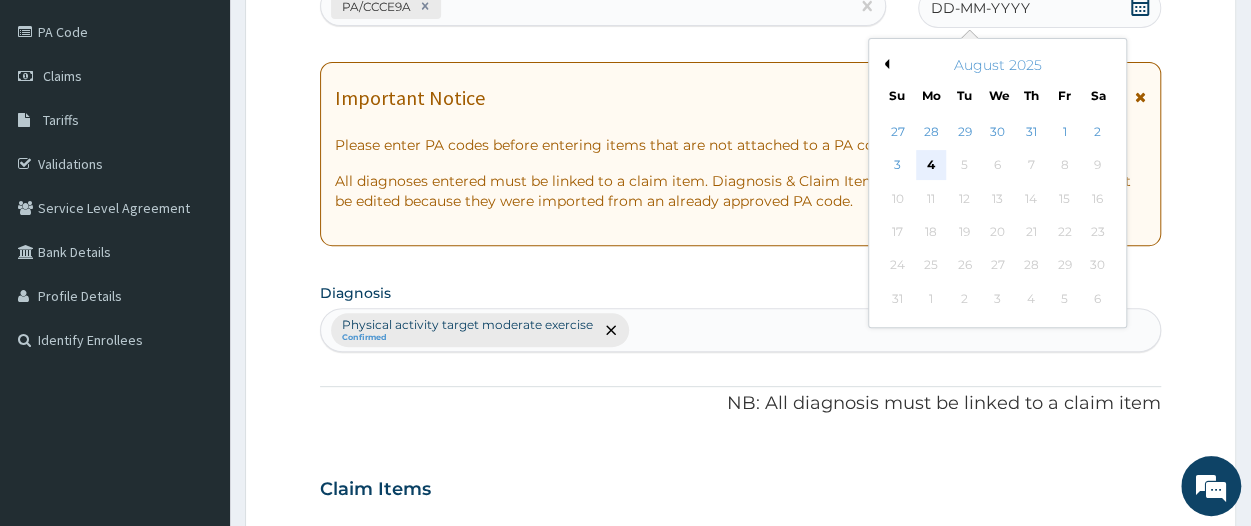 click on "4" at bounding box center (931, 166) 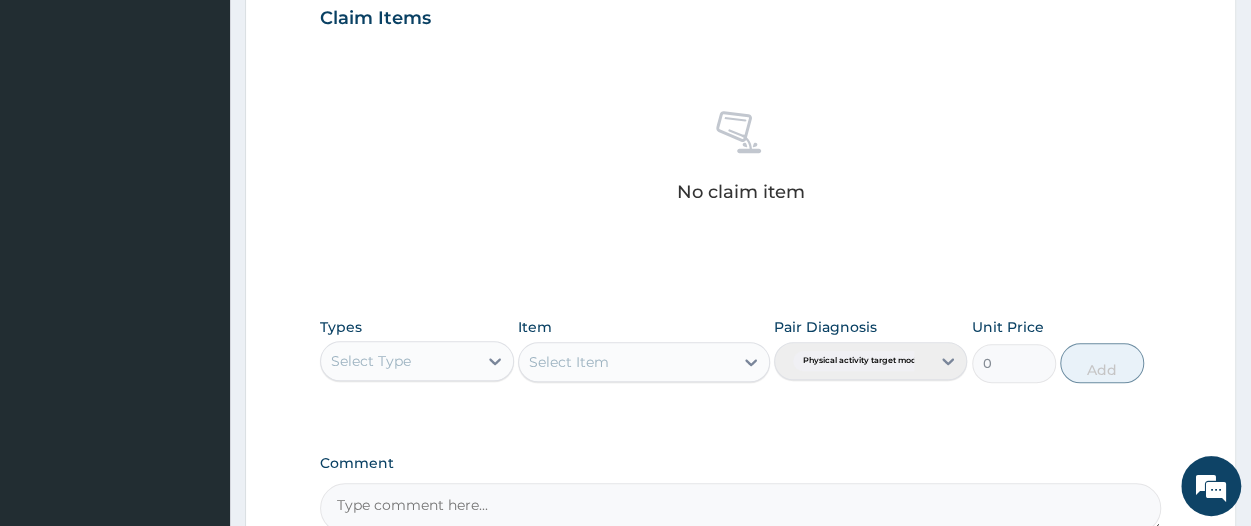 scroll, scrollTop: 700, scrollLeft: 0, axis: vertical 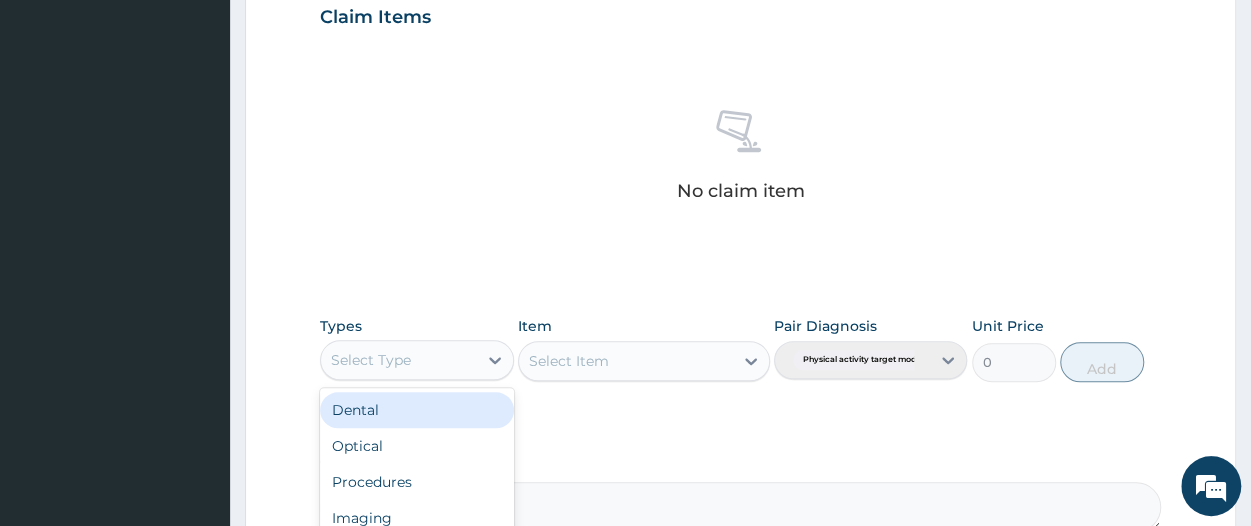 click on "Select Type" at bounding box center [398, 360] 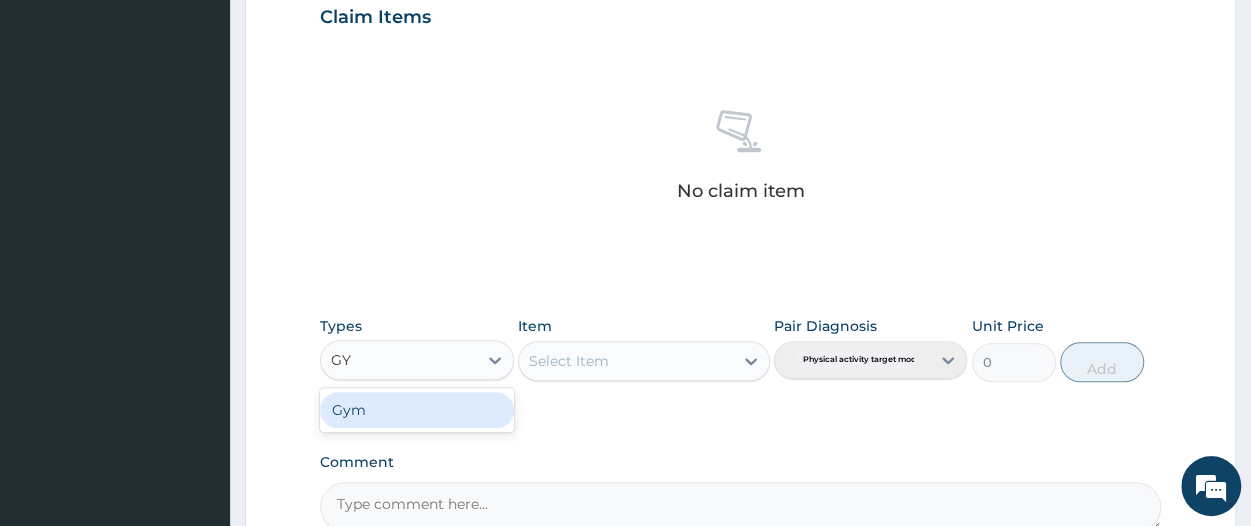 type on "GYM" 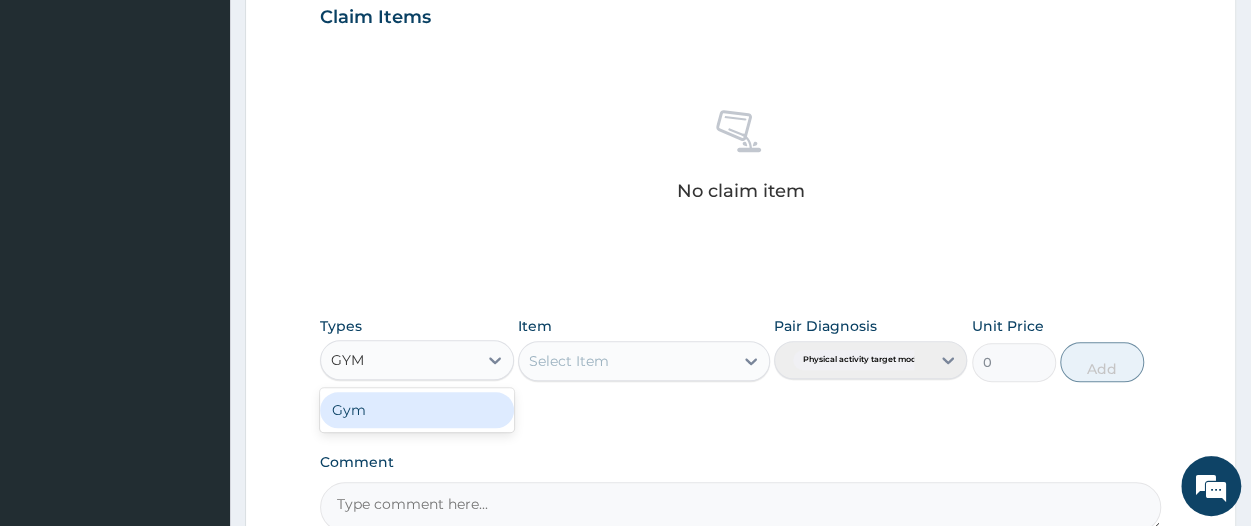 click on "Gym" at bounding box center [416, 410] 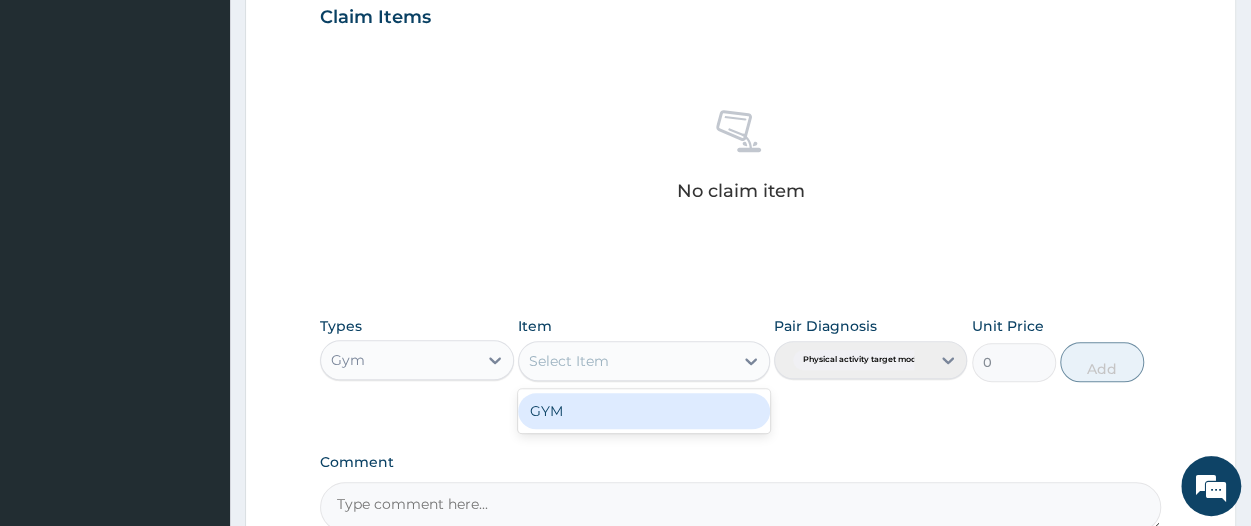 click on "Select Item" at bounding box center (569, 361) 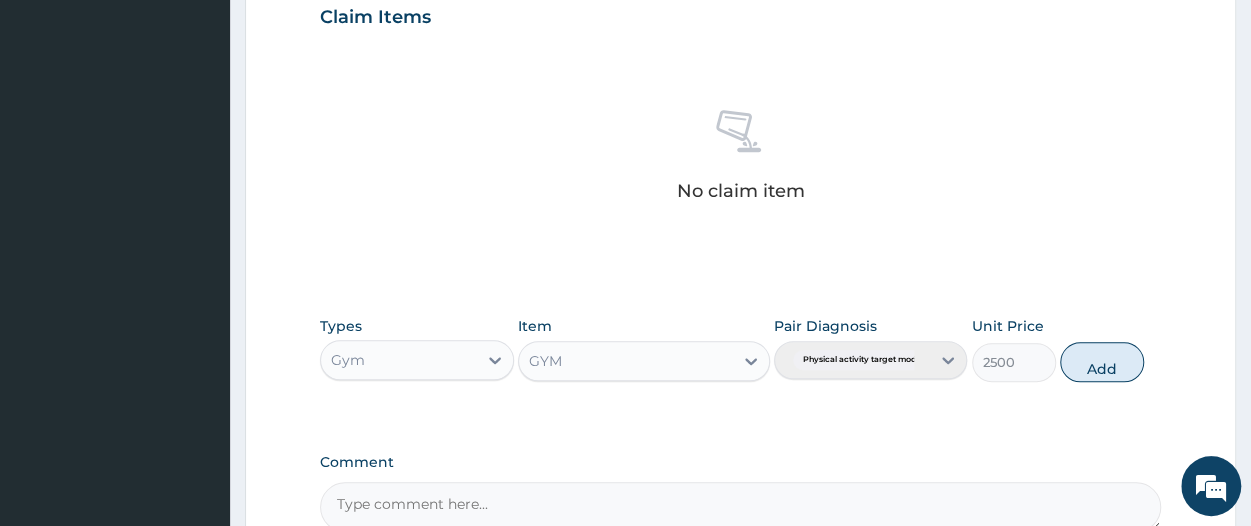 click on "Pair Diagnosis Physical activity target moder..." at bounding box center (870, 349) 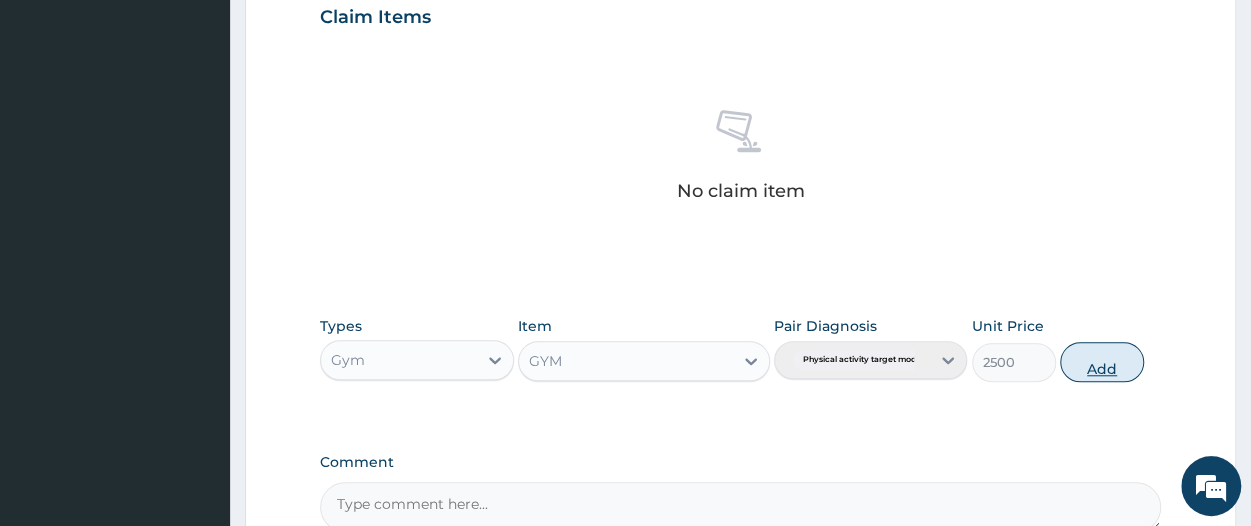 click on "Add" at bounding box center (1102, 362) 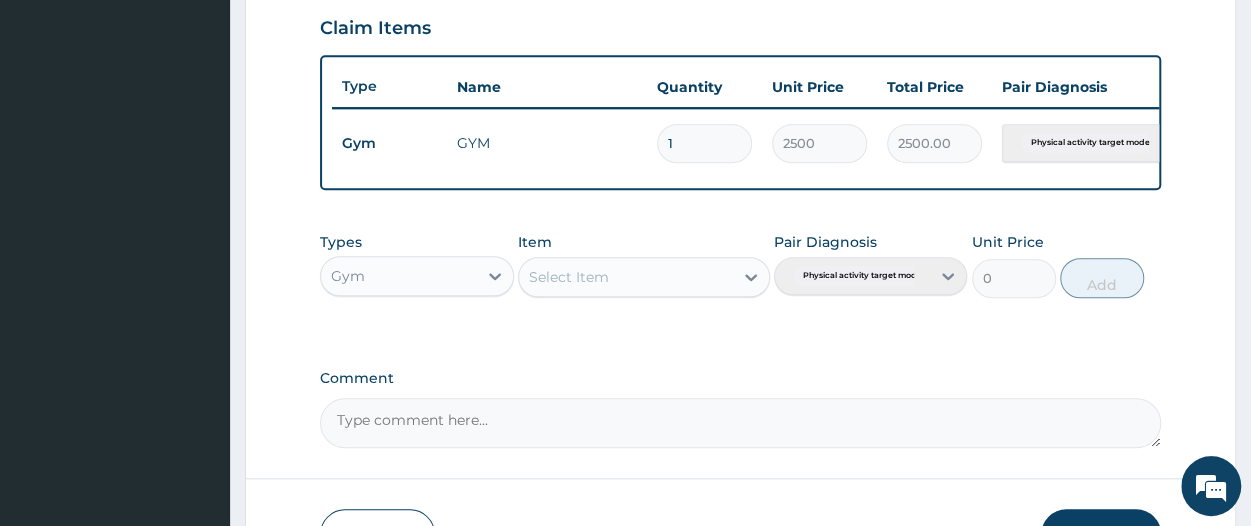 scroll, scrollTop: 833, scrollLeft: 0, axis: vertical 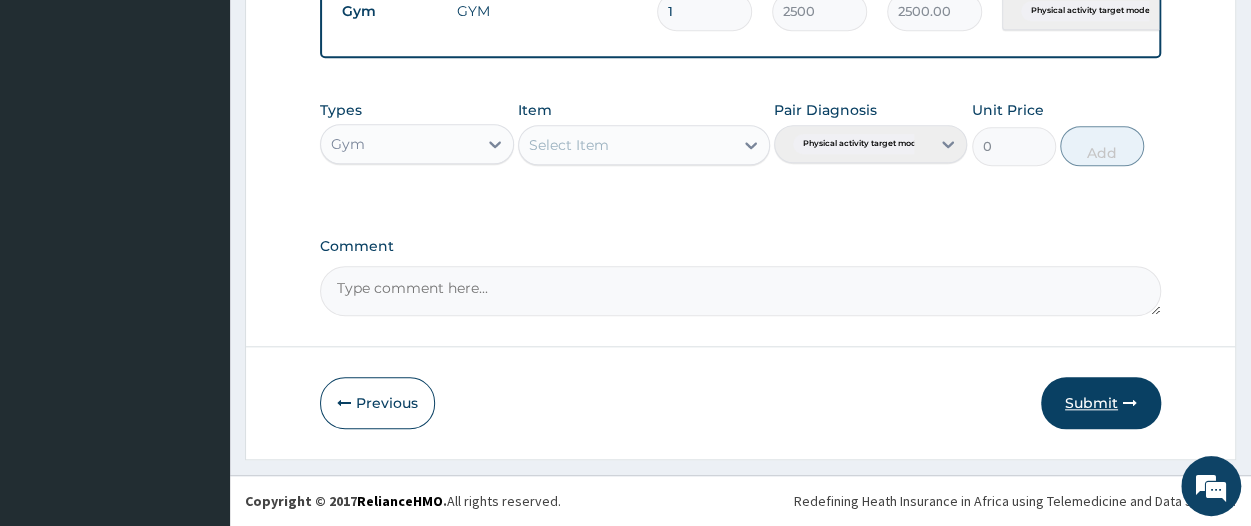 click on "Submit" at bounding box center [1101, 403] 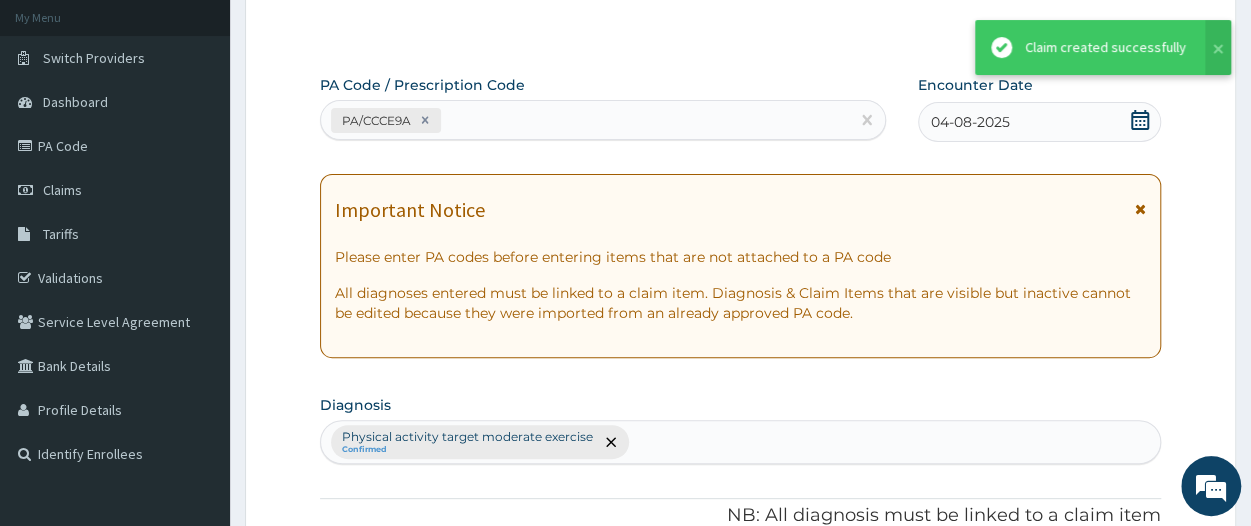 scroll, scrollTop: 833, scrollLeft: 0, axis: vertical 